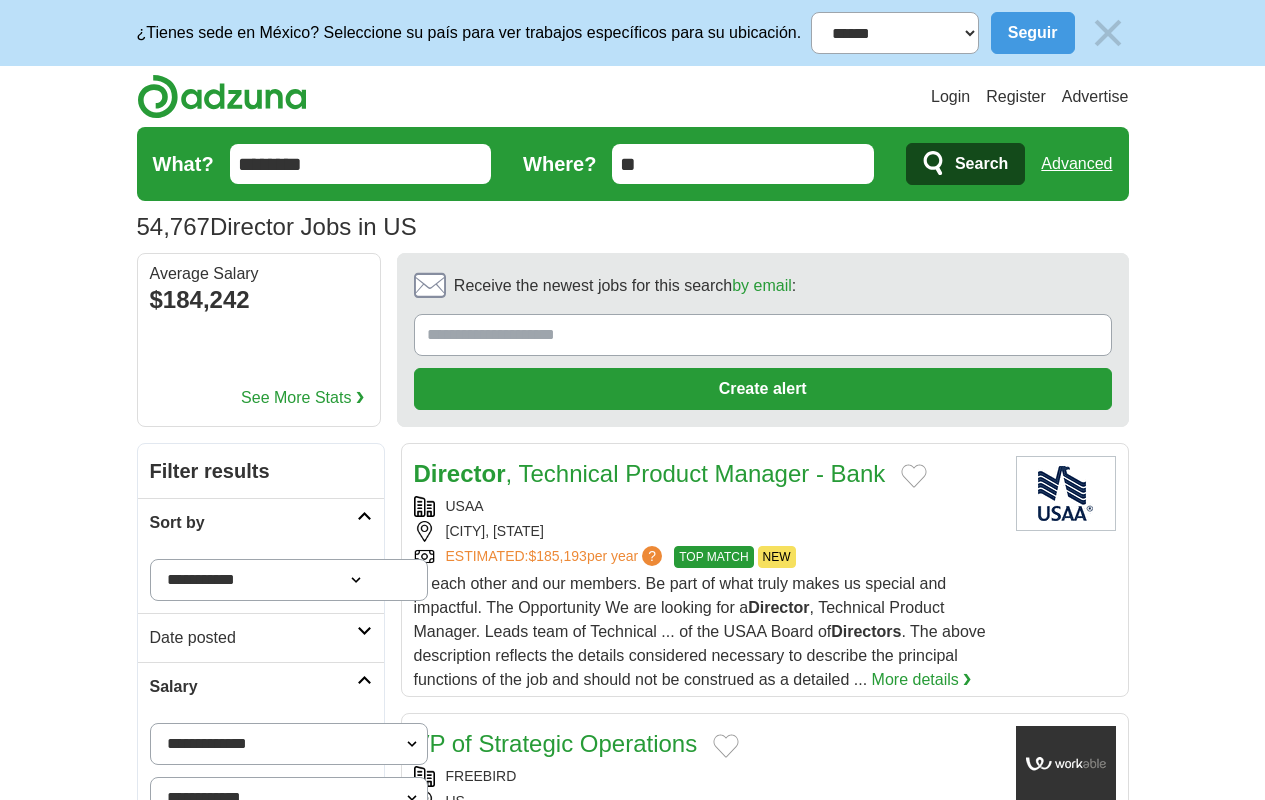 scroll, scrollTop: 2640, scrollLeft: 0, axis: vertical 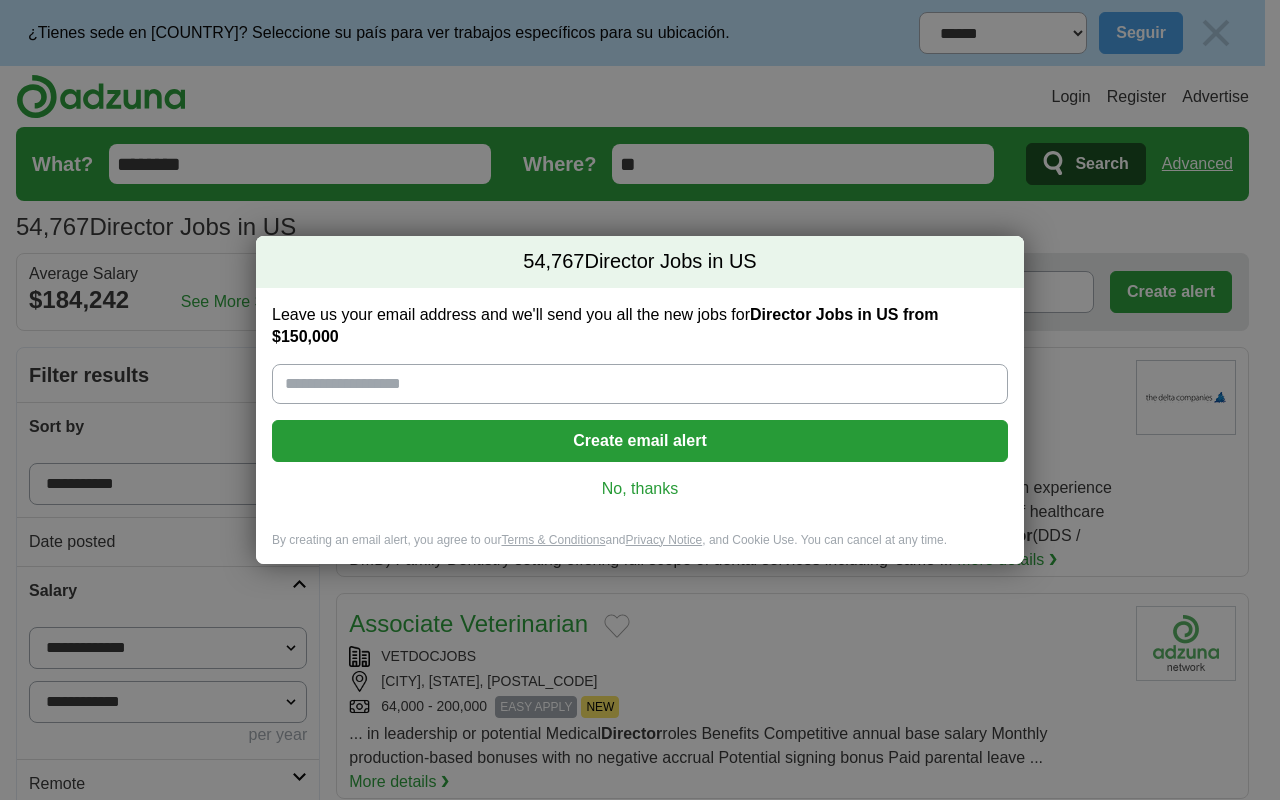 click on "next ❯" at bounding box center (1036, 2908) 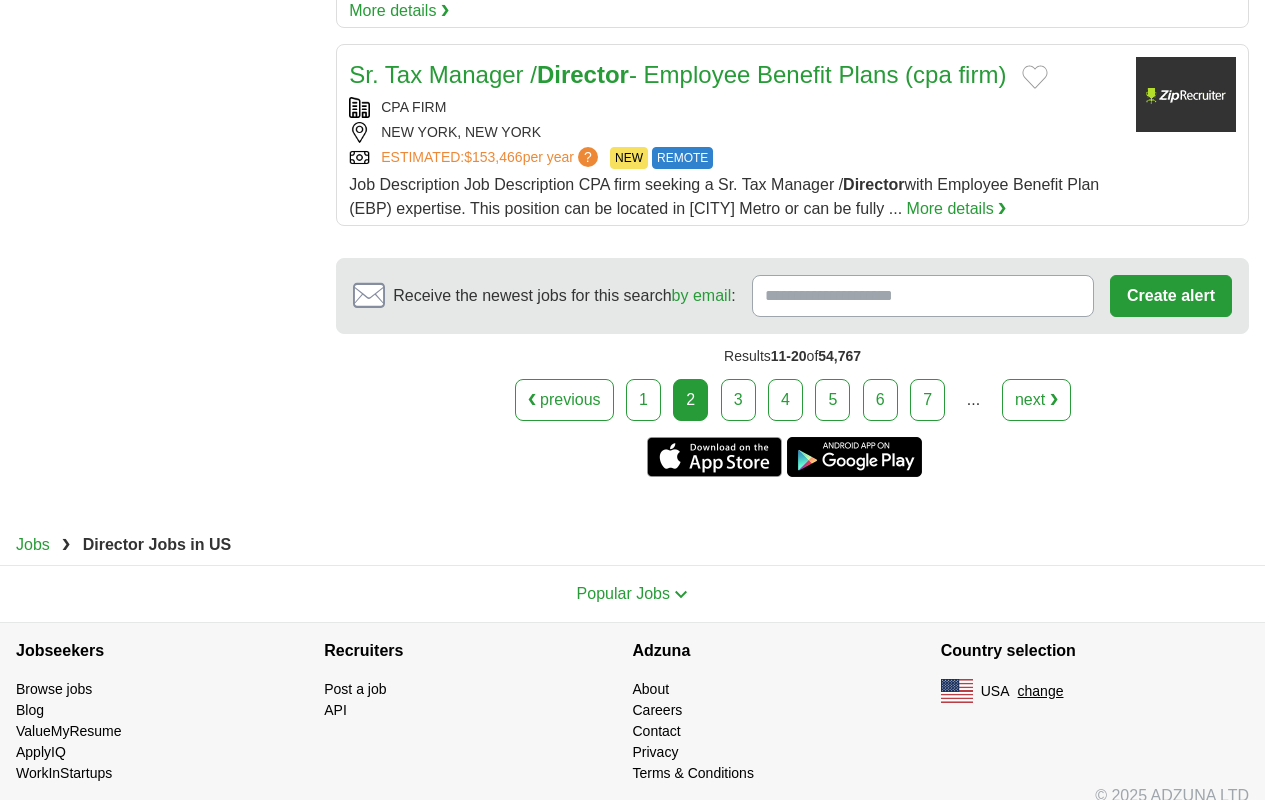 scroll, scrollTop: 0, scrollLeft: 0, axis: both 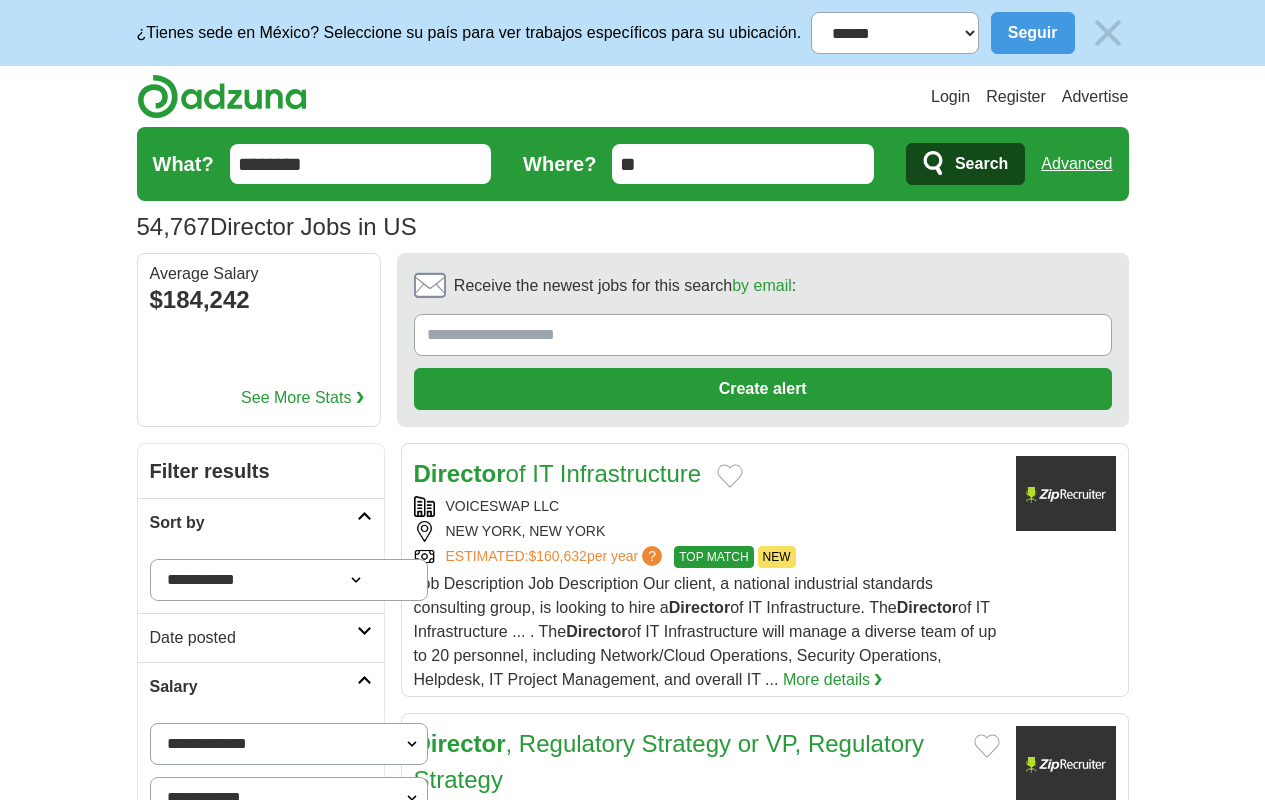 click on "next ❯" at bounding box center [1008, 3522] 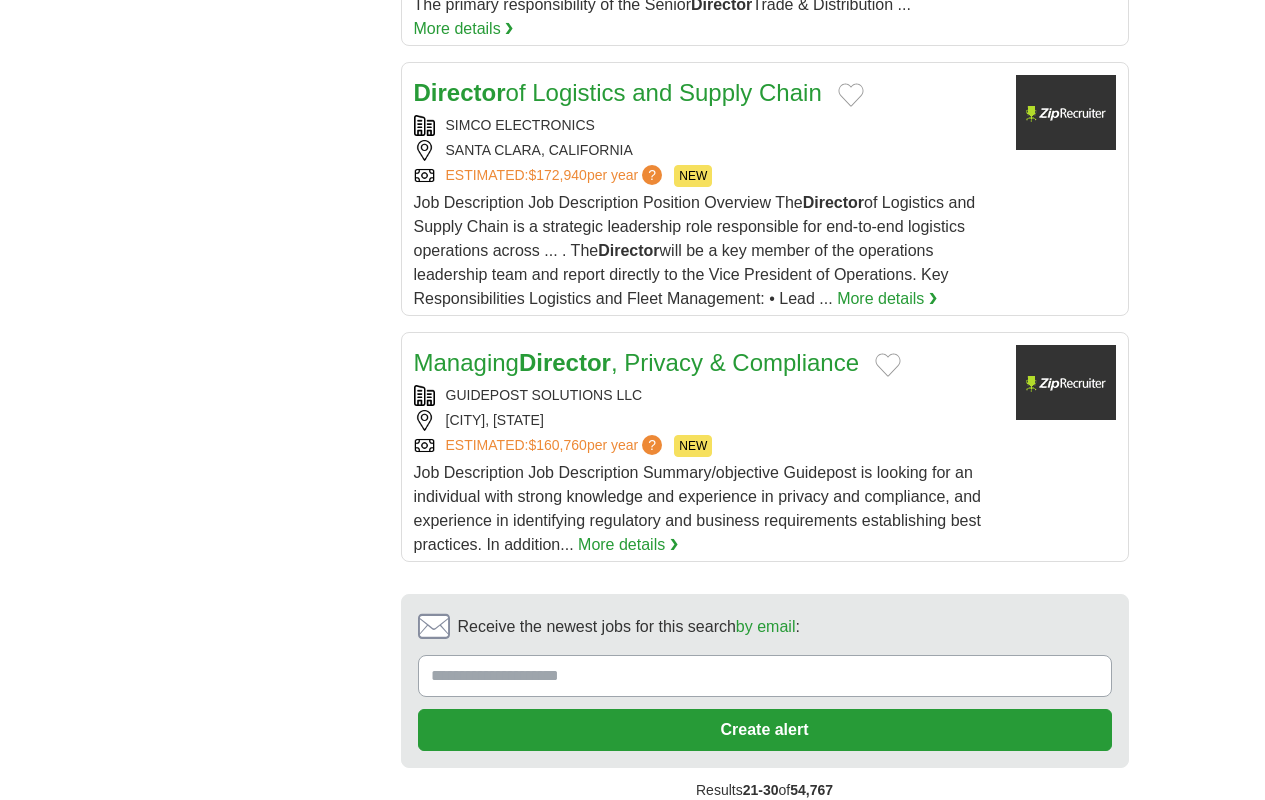 scroll, scrollTop: 0, scrollLeft: 0, axis: both 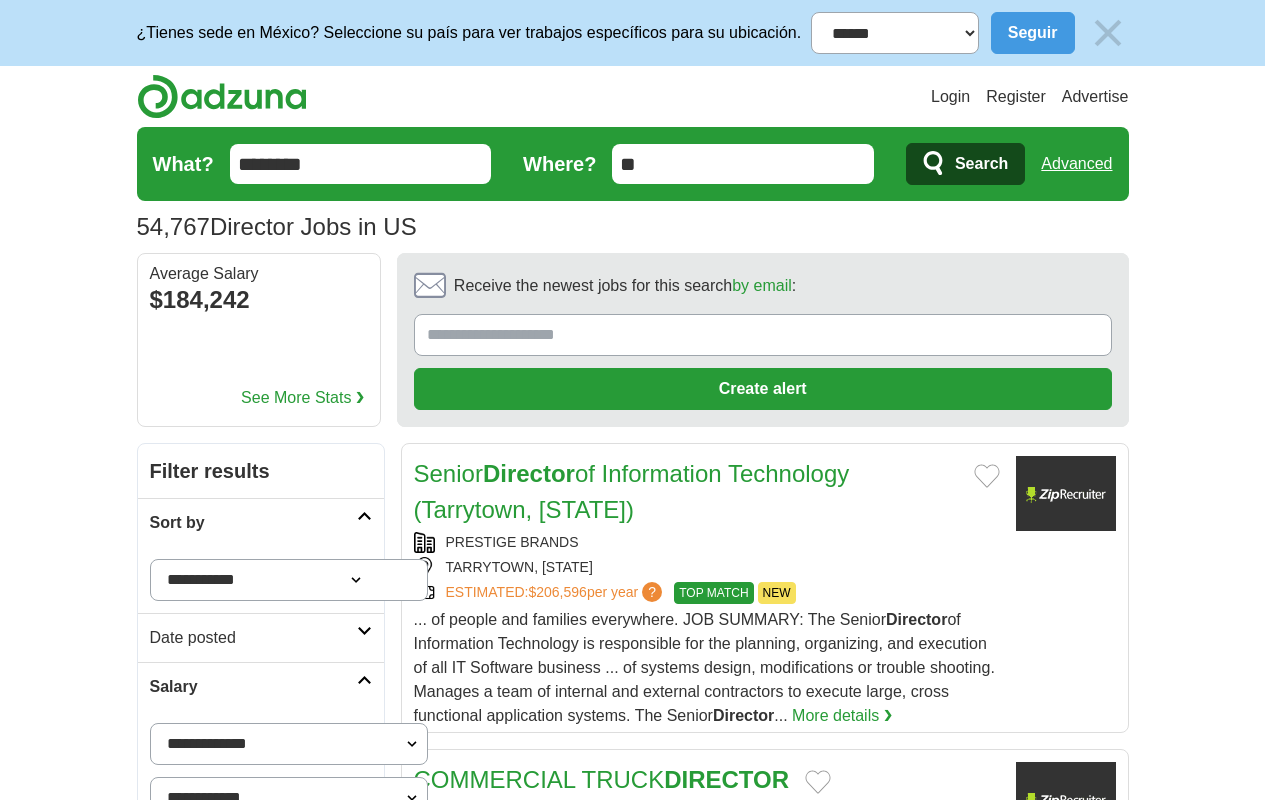 click on "next ❯" at bounding box center (1008, 3570) 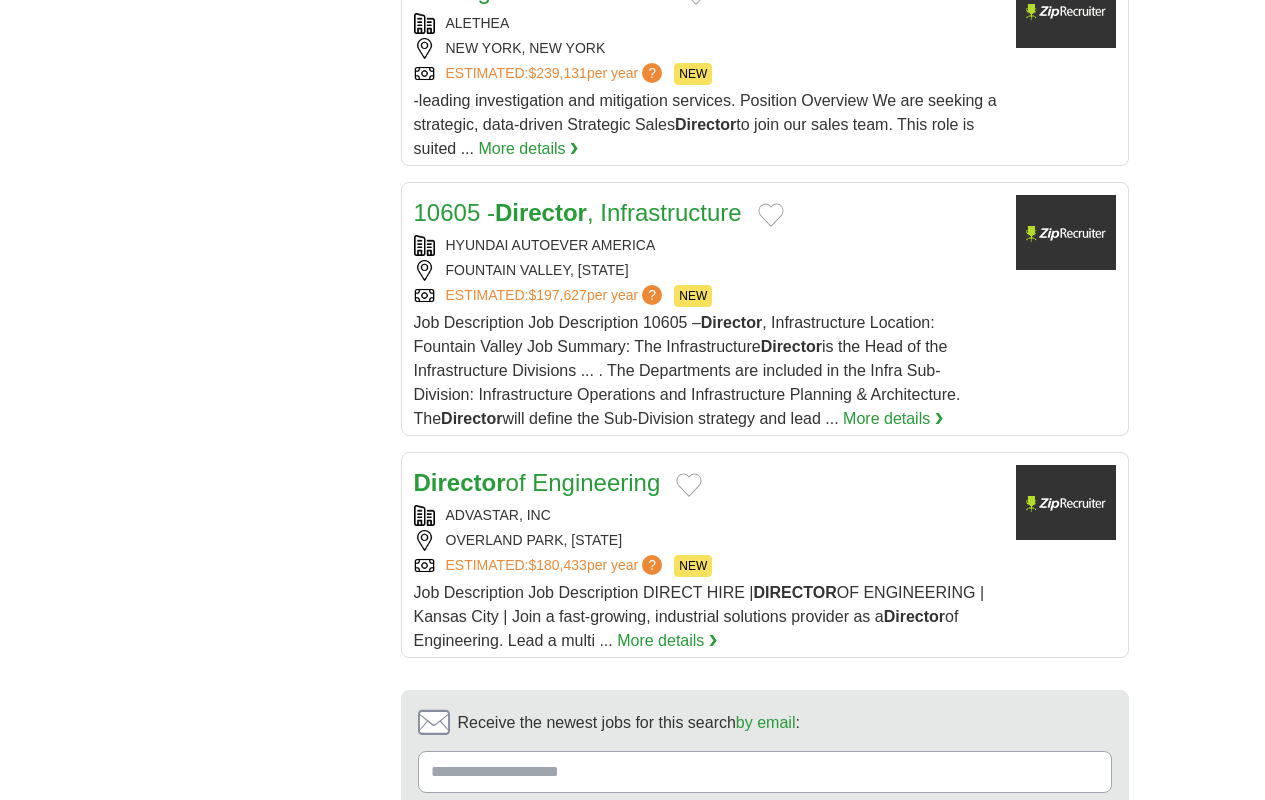 scroll, scrollTop: 0, scrollLeft: 0, axis: both 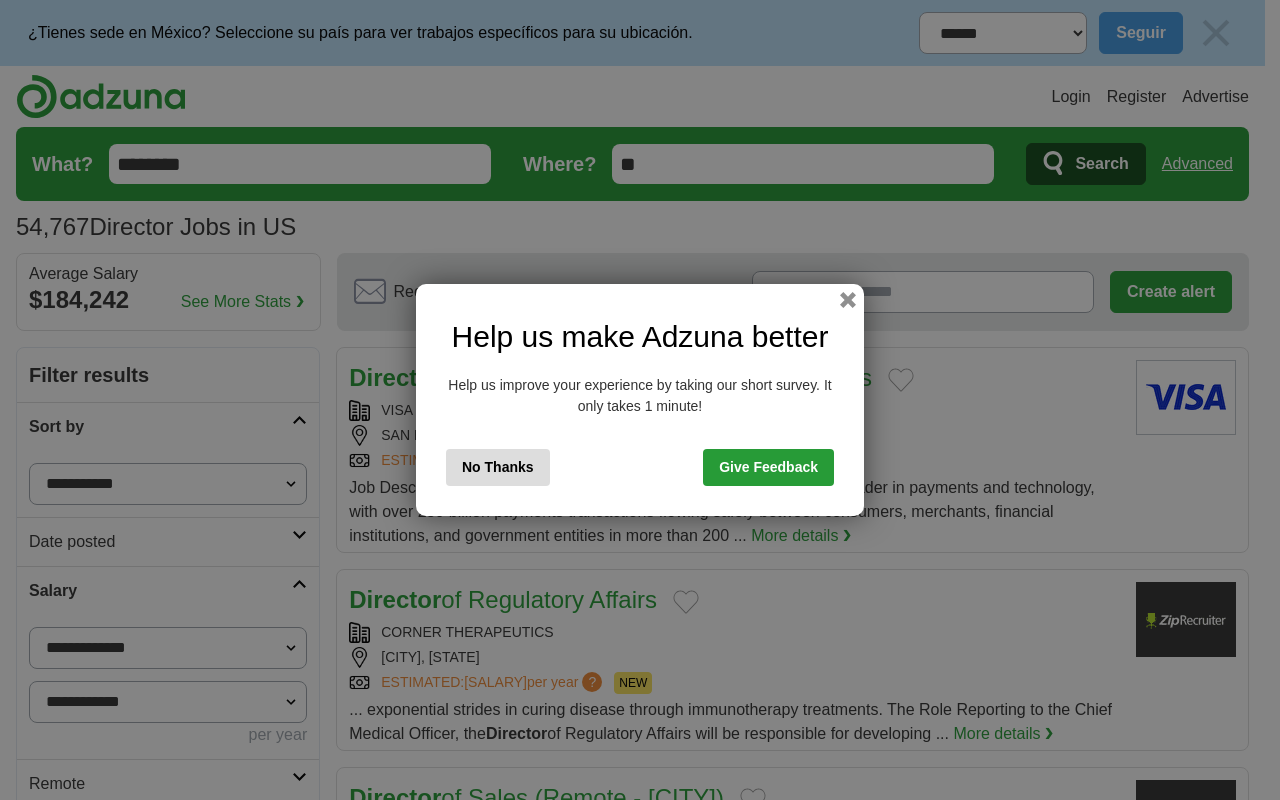 click on "next ❯" at bounding box center [1083, 2860] 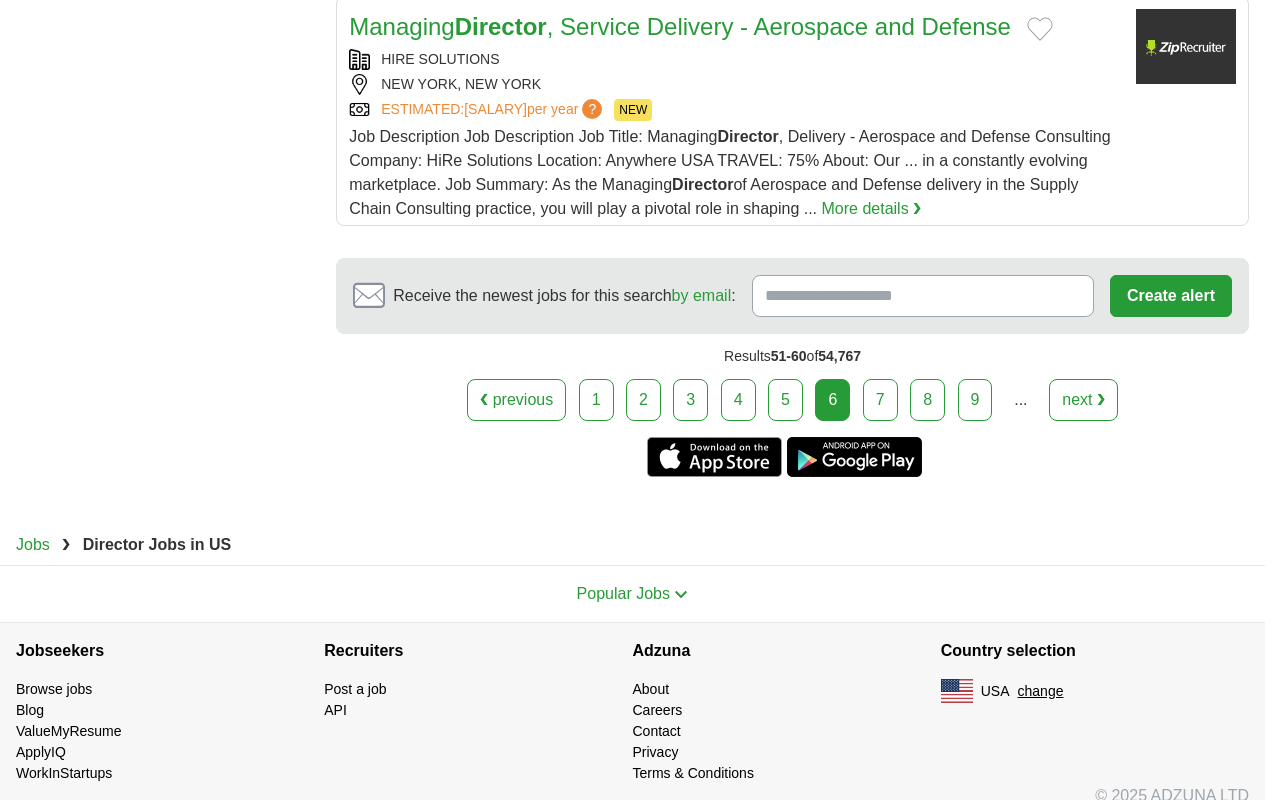 scroll, scrollTop: 0, scrollLeft: 0, axis: both 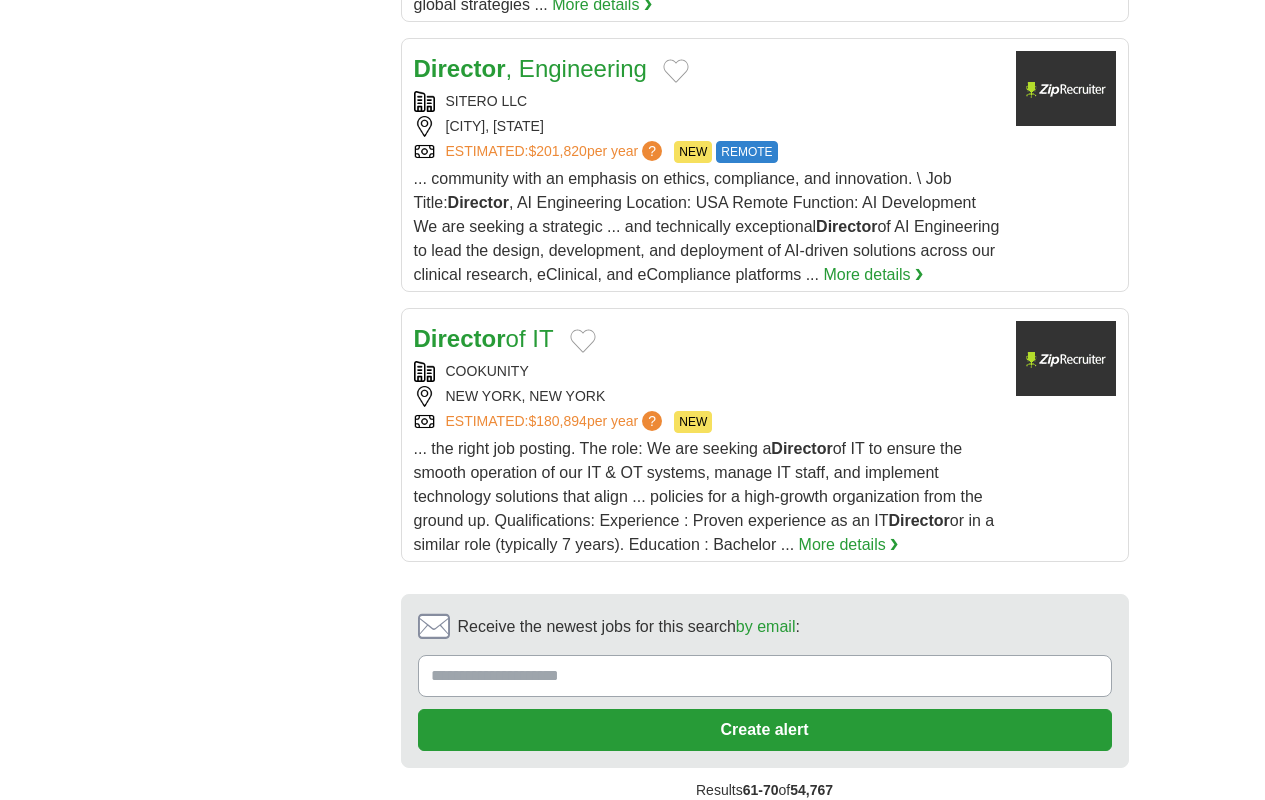 click on "next ❯" at bounding box center [1060, 834] 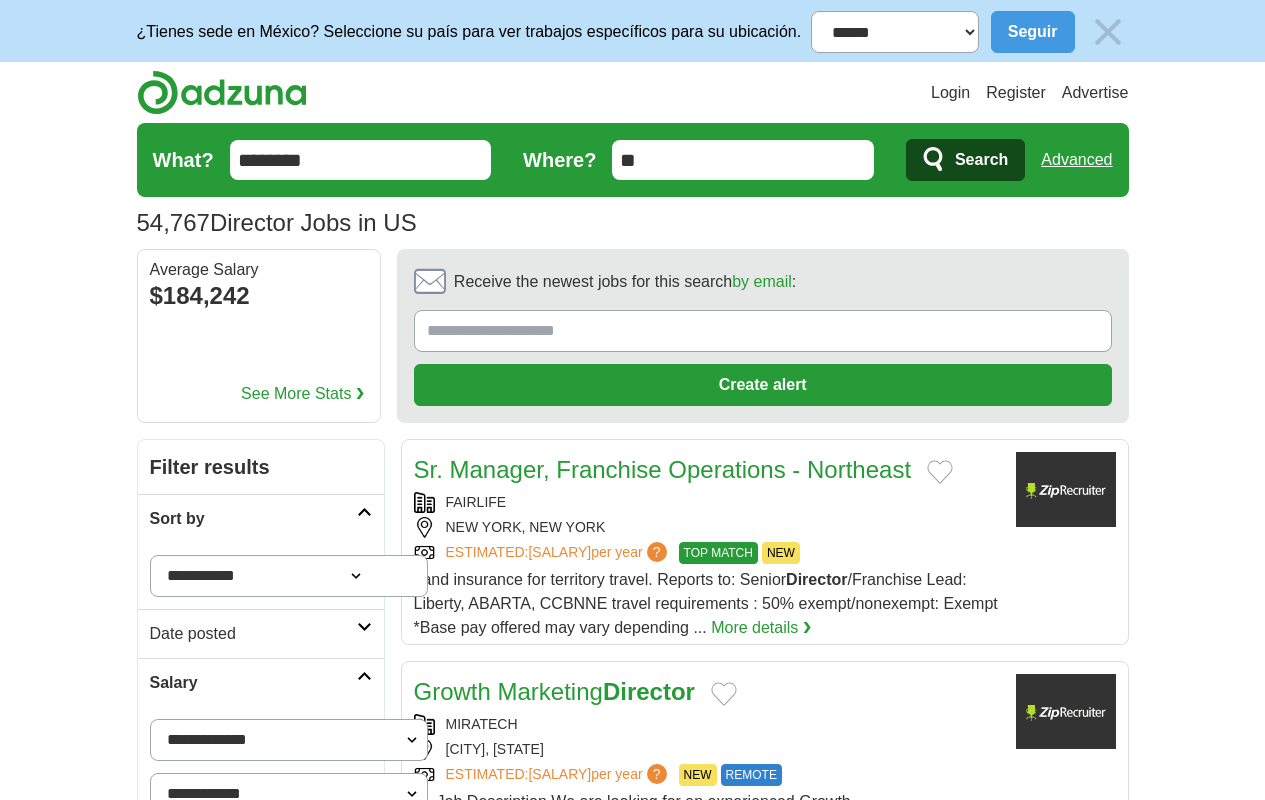 scroll, scrollTop: 0, scrollLeft: 0, axis: both 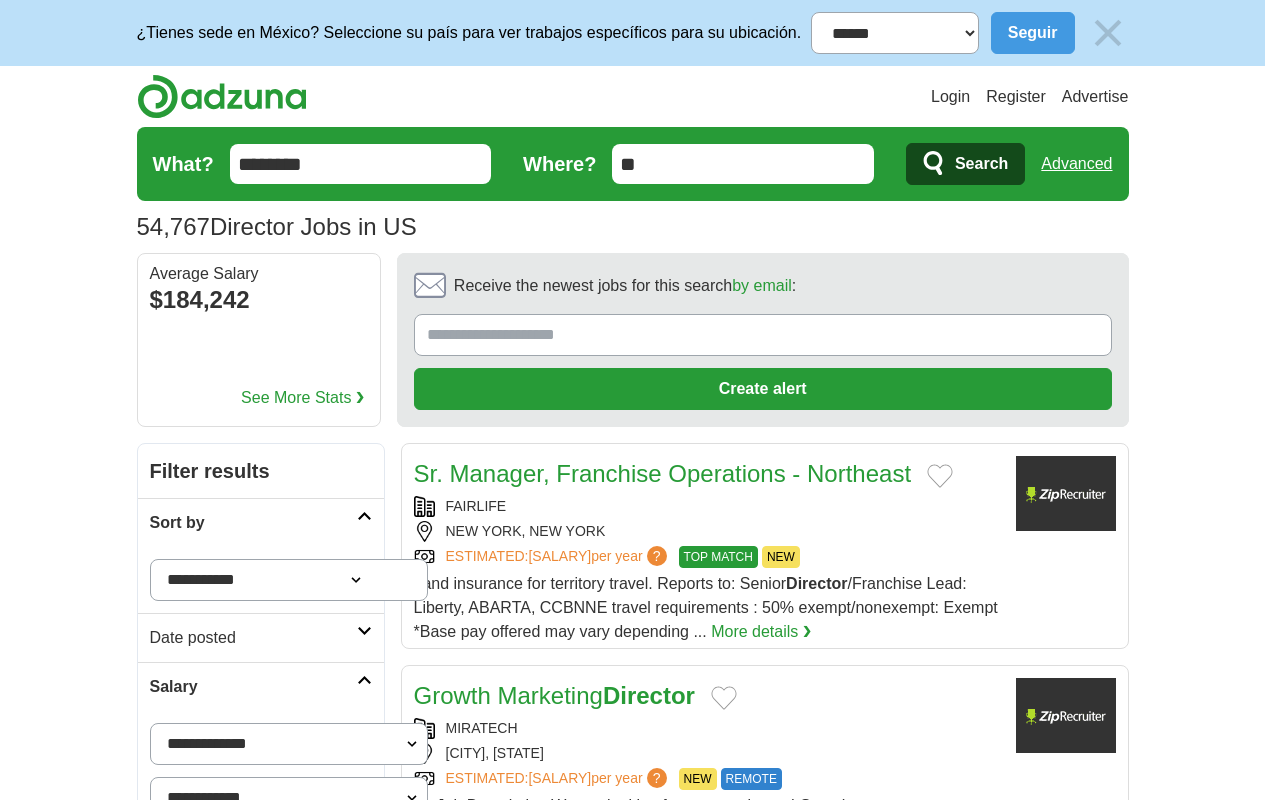 click on "next ❯" at bounding box center [1064, 3402] 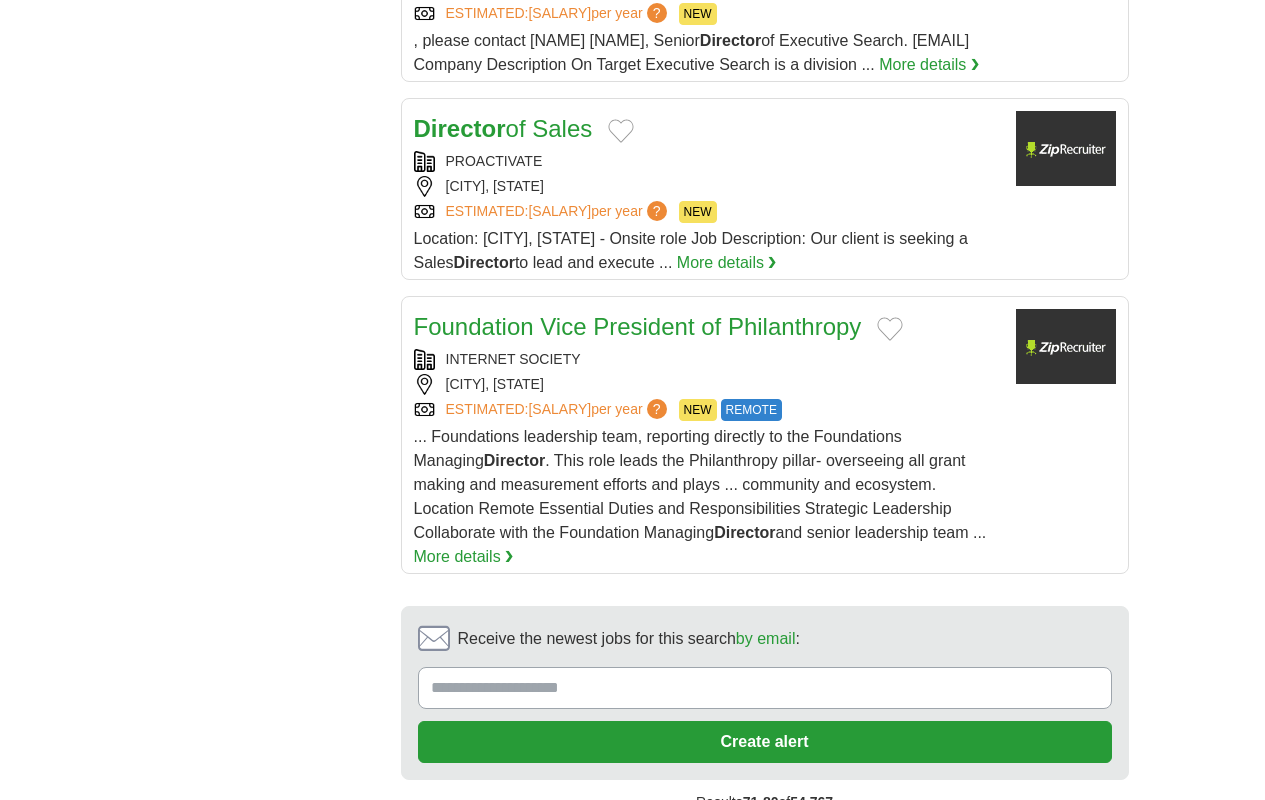 scroll, scrollTop: 0, scrollLeft: 0, axis: both 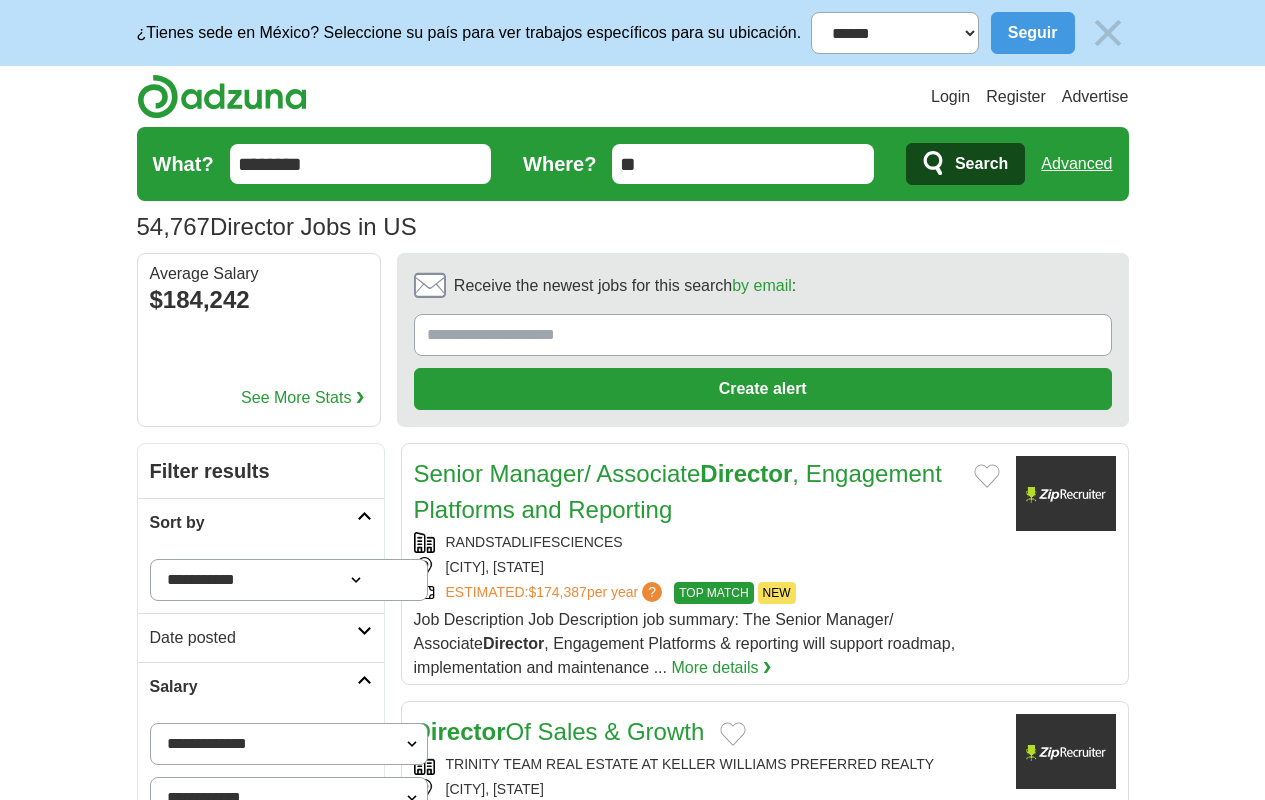 click on "next ❯" at bounding box center [1069, 3354] 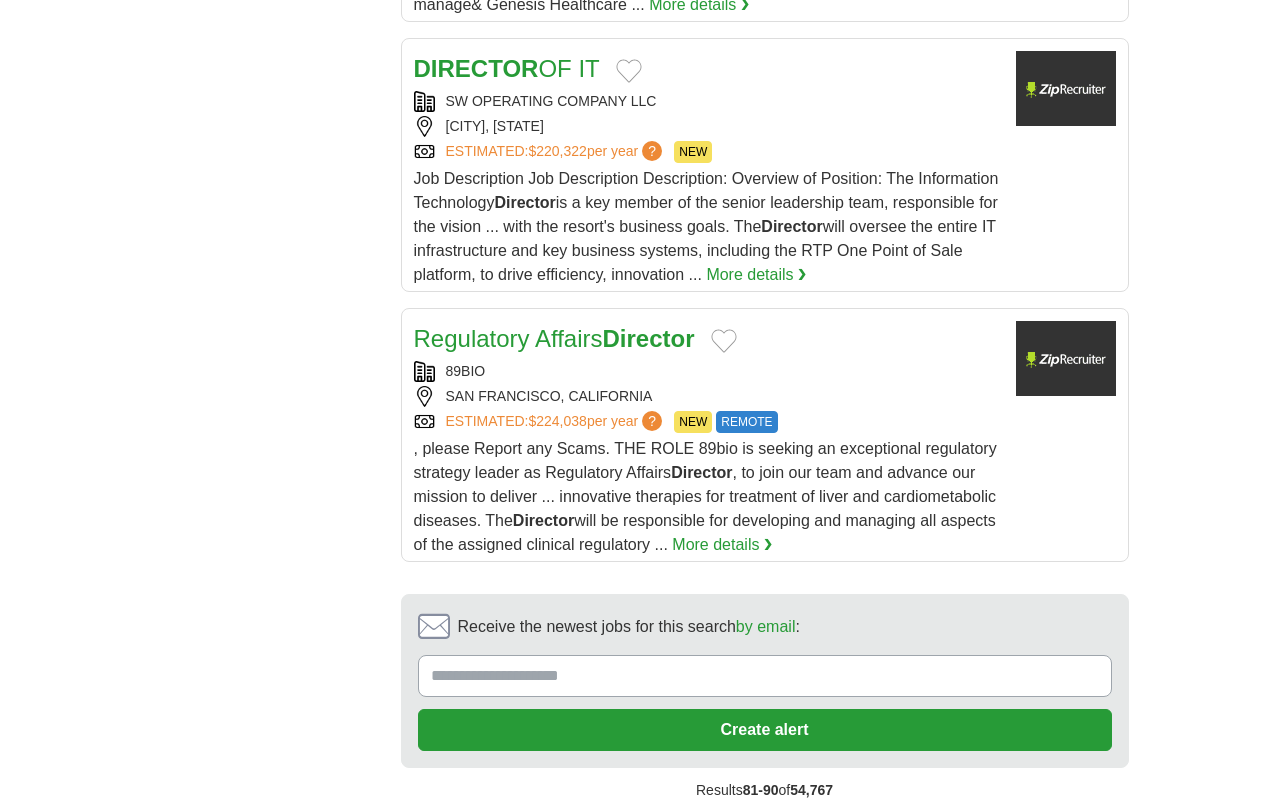scroll, scrollTop: 0, scrollLeft: 0, axis: both 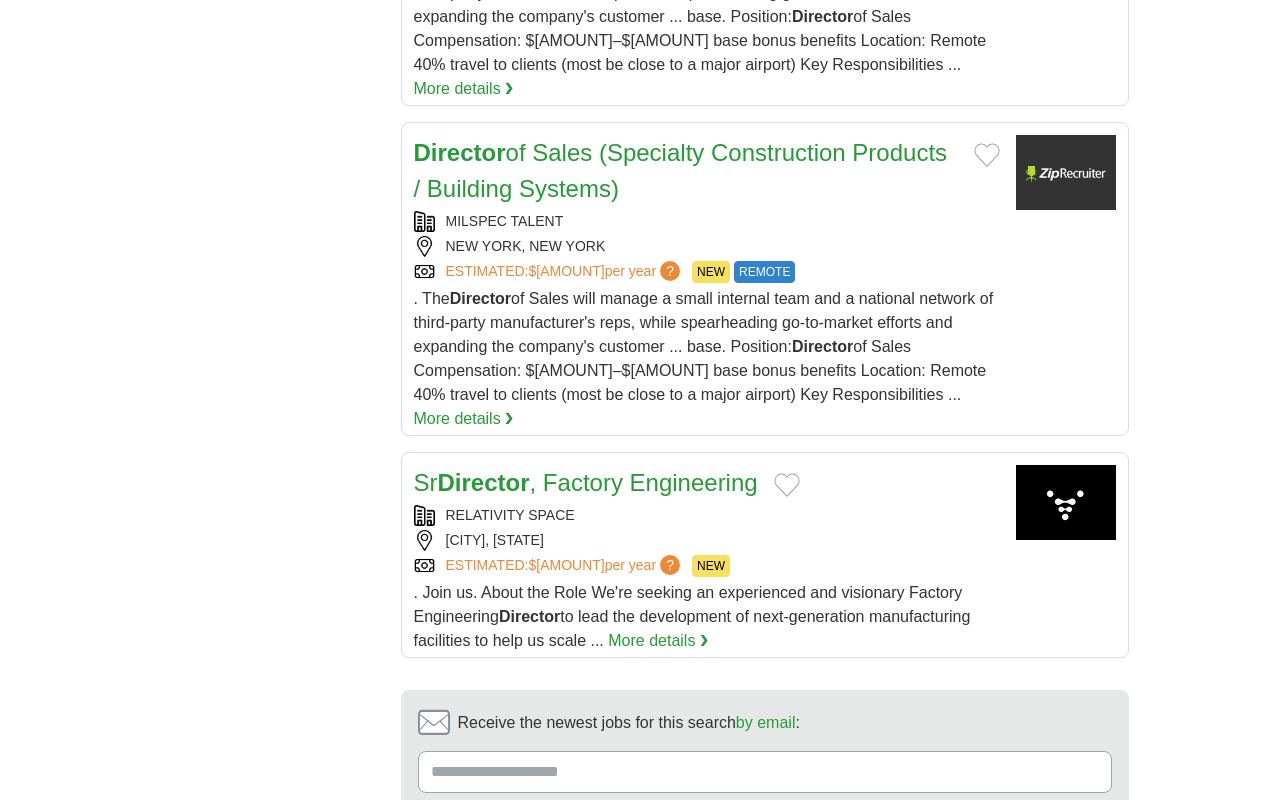 click on "next ❯" at bounding box center (1073, 930) 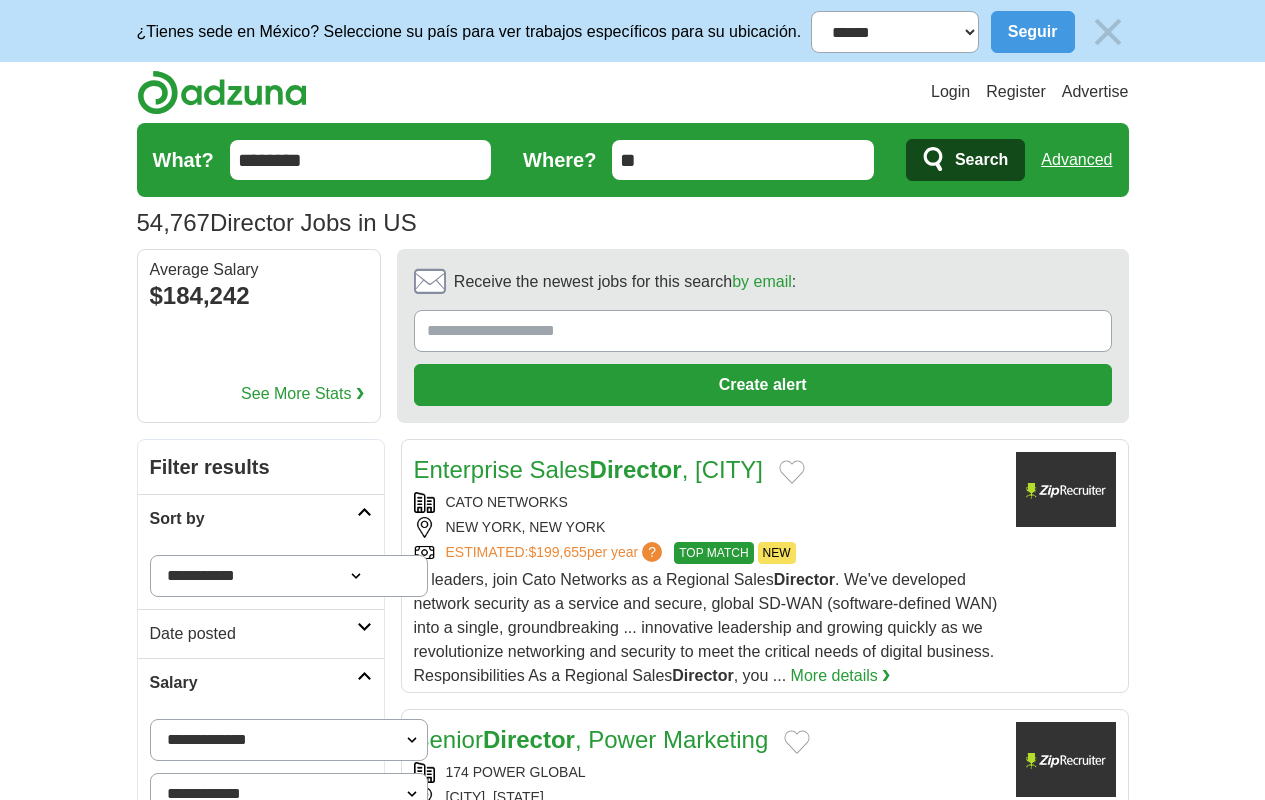 scroll, scrollTop: 0, scrollLeft: 0, axis: both 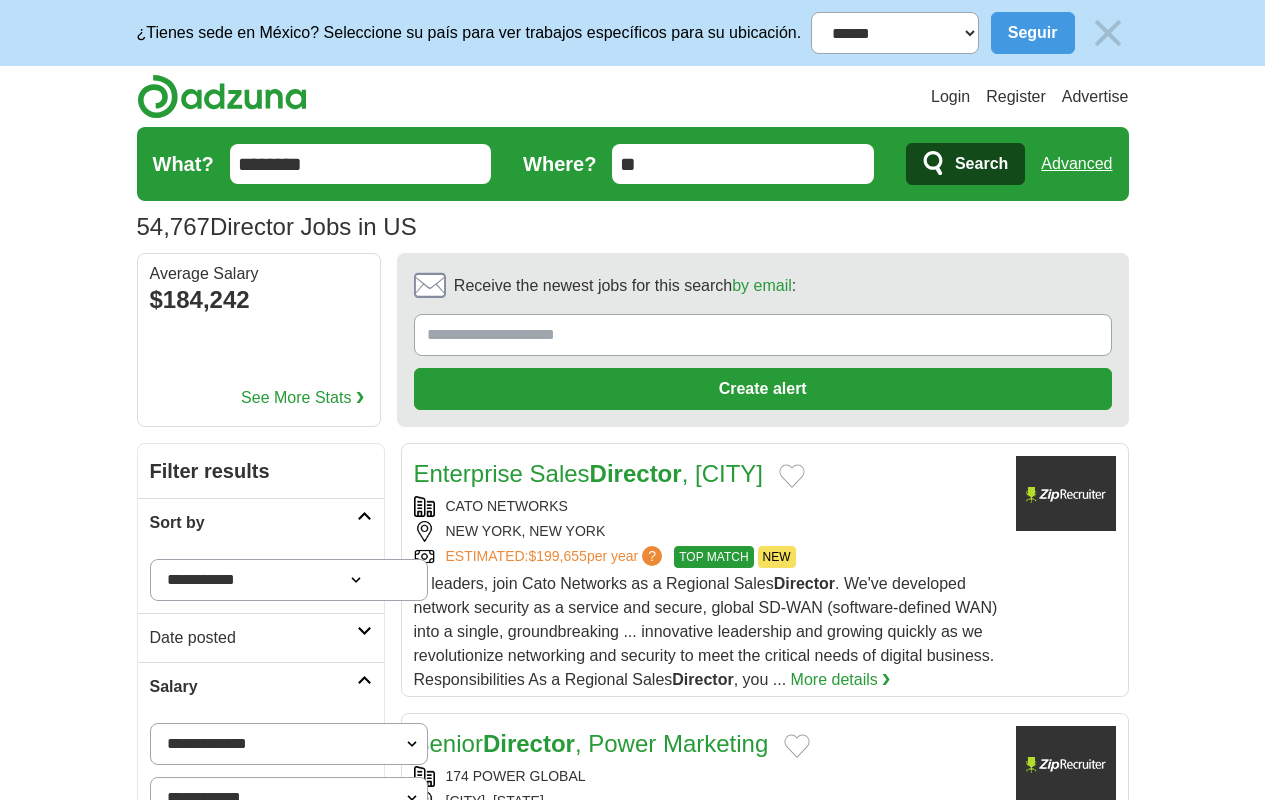 click on "next ❯" at bounding box center [1077, 3414] 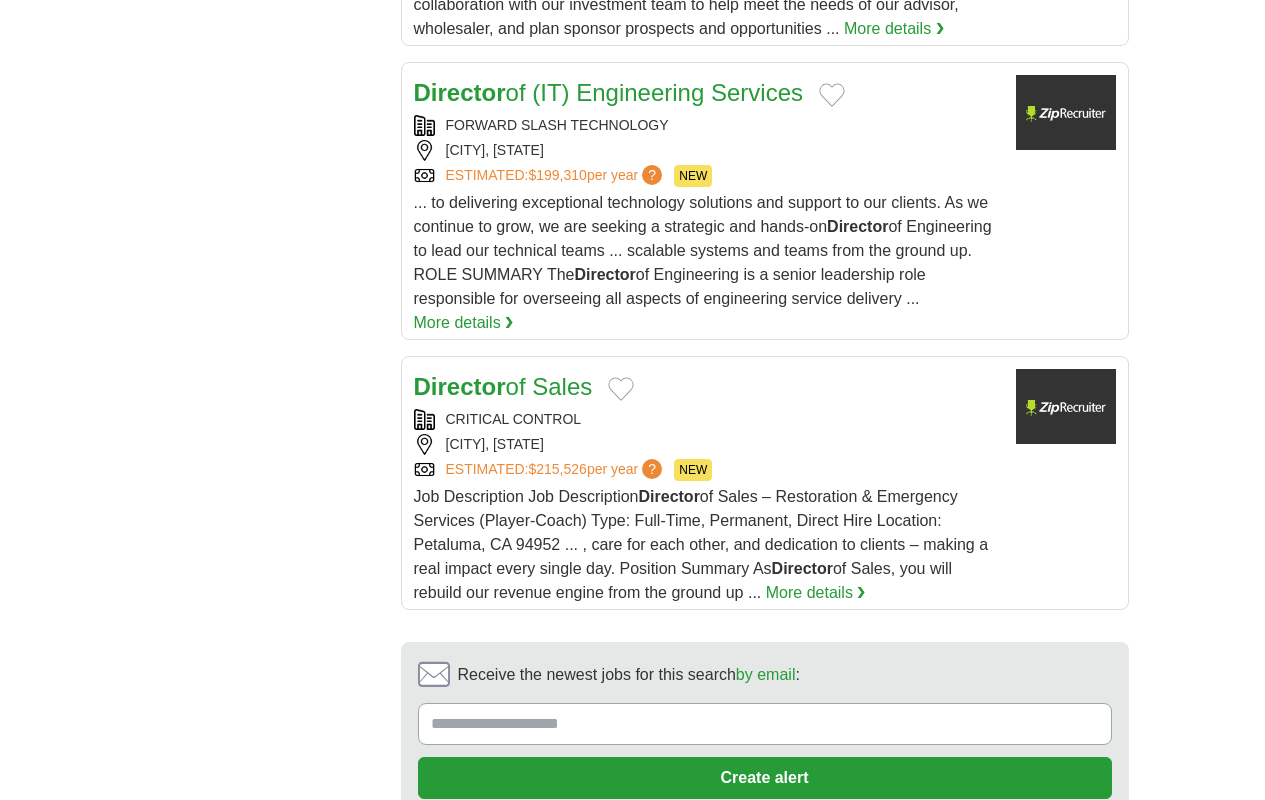 scroll, scrollTop: 0, scrollLeft: 0, axis: both 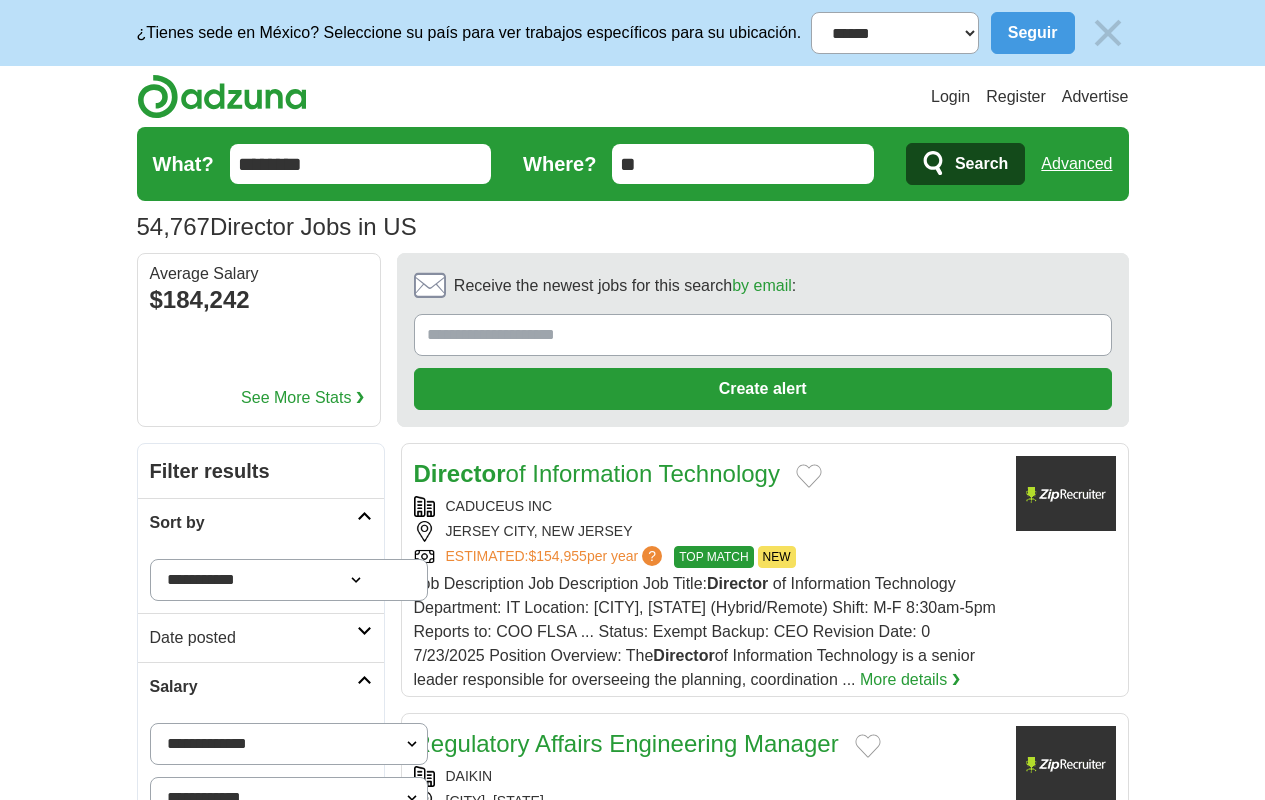 click on "next ❯" at bounding box center [766, 3468] 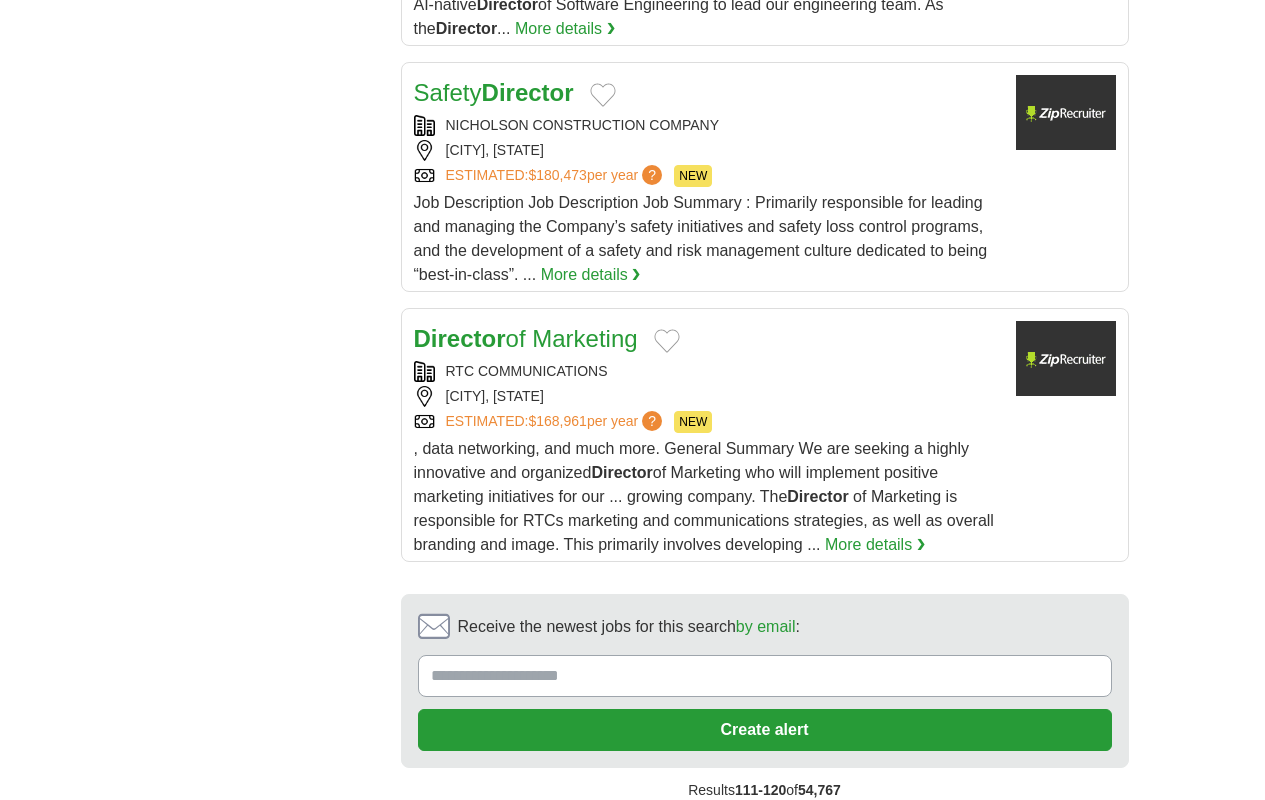 scroll, scrollTop: 0, scrollLeft: 0, axis: both 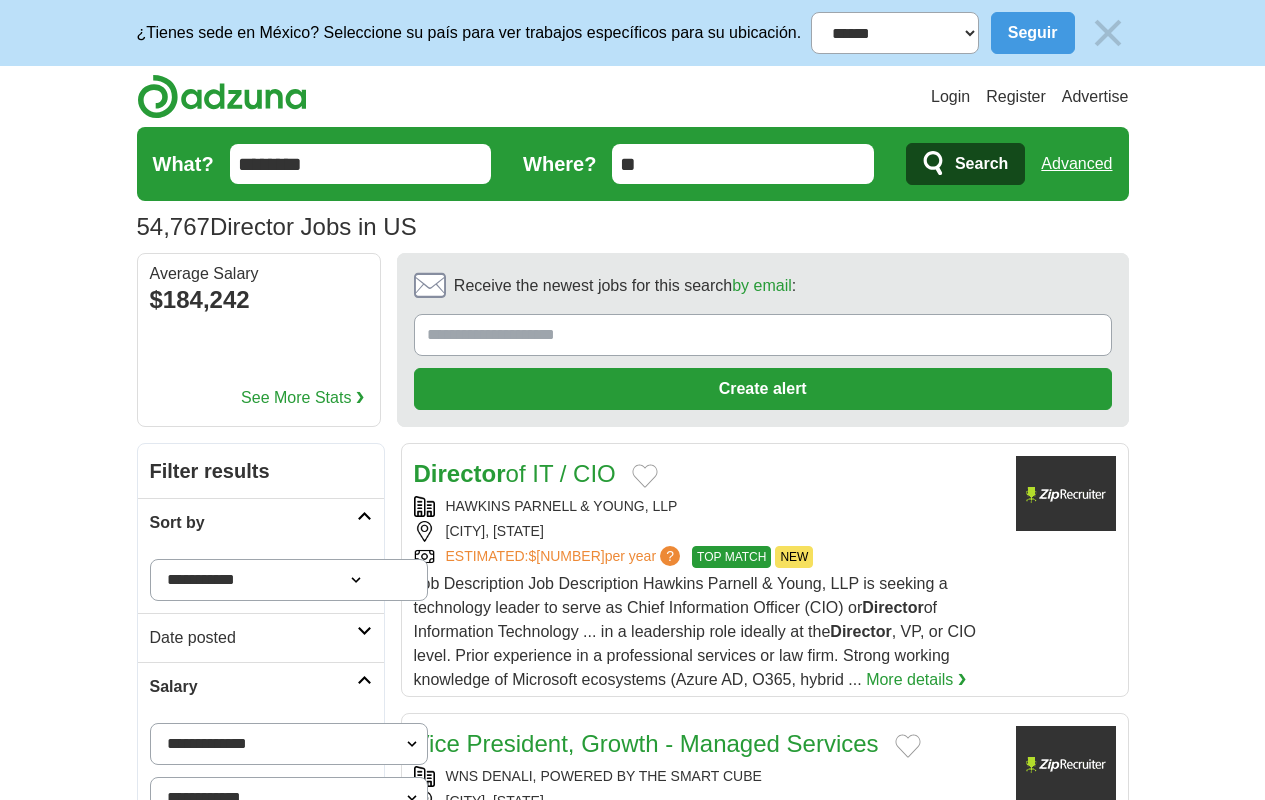 click on "next ❯" at bounding box center (766, 3444) 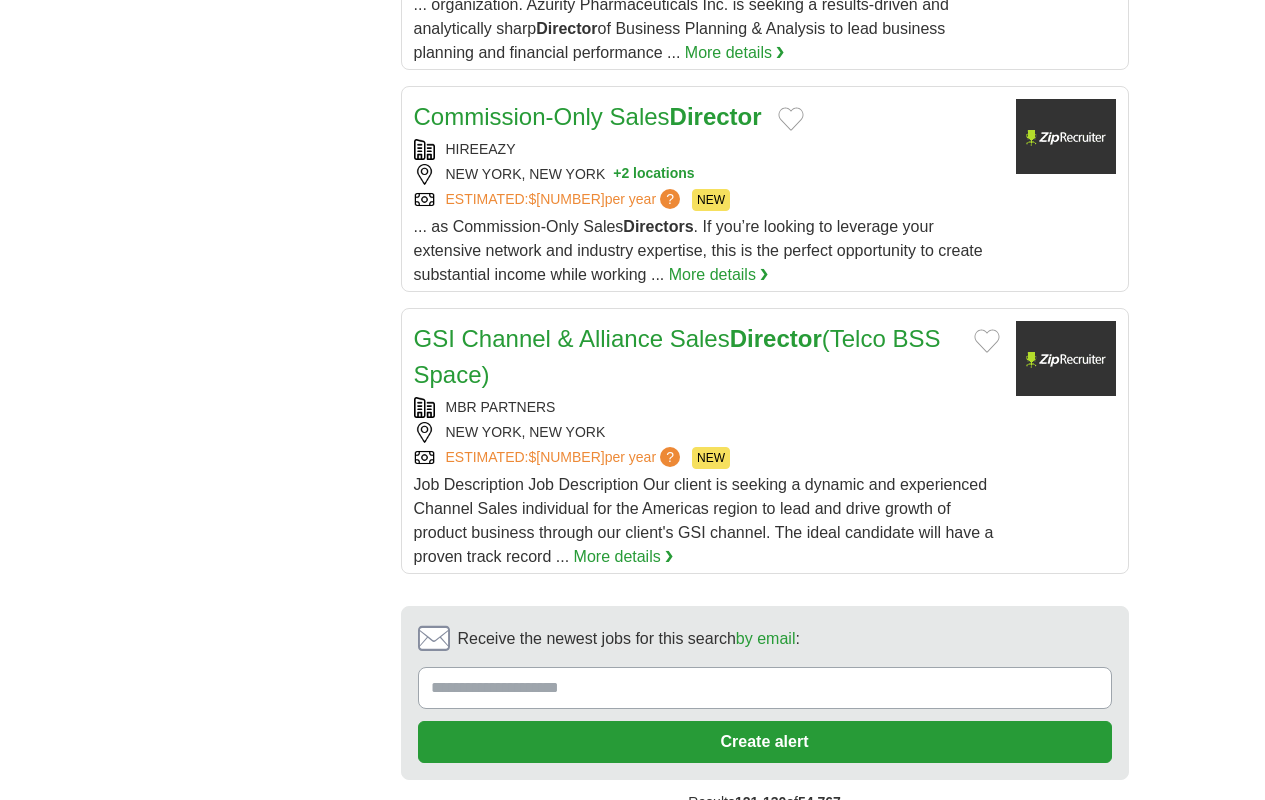 scroll, scrollTop: 0, scrollLeft: 0, axis: both 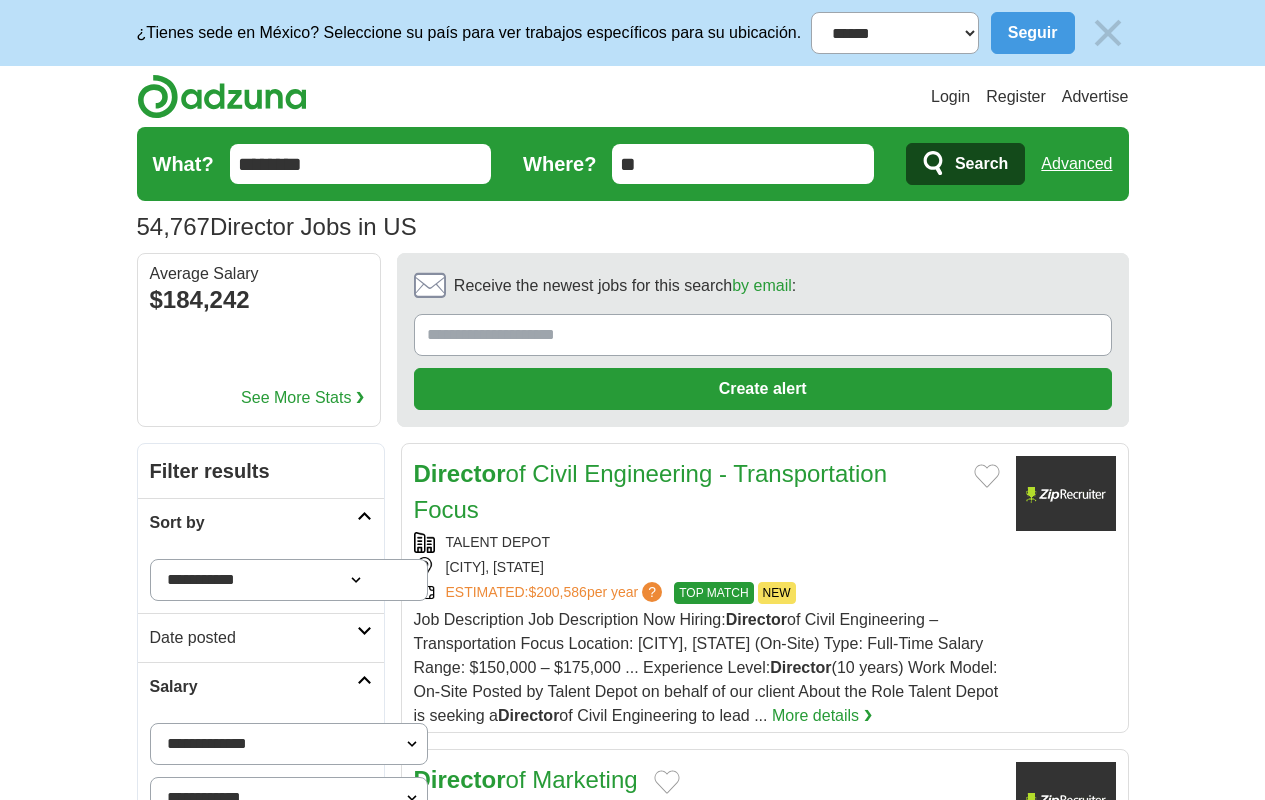 click on "next ❯" at bounding box center (766, 3384) 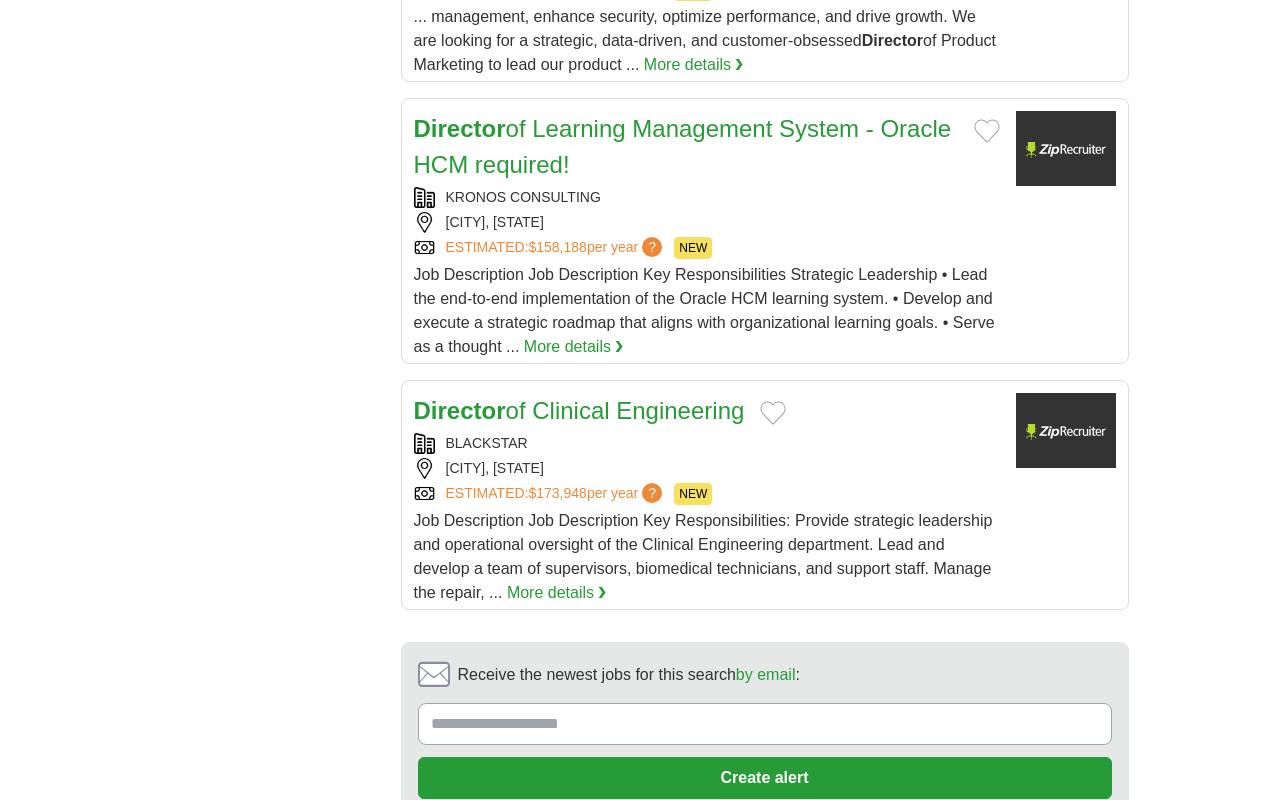 scroll, scrollTop: 0, scrollLeft: 0, axis: both 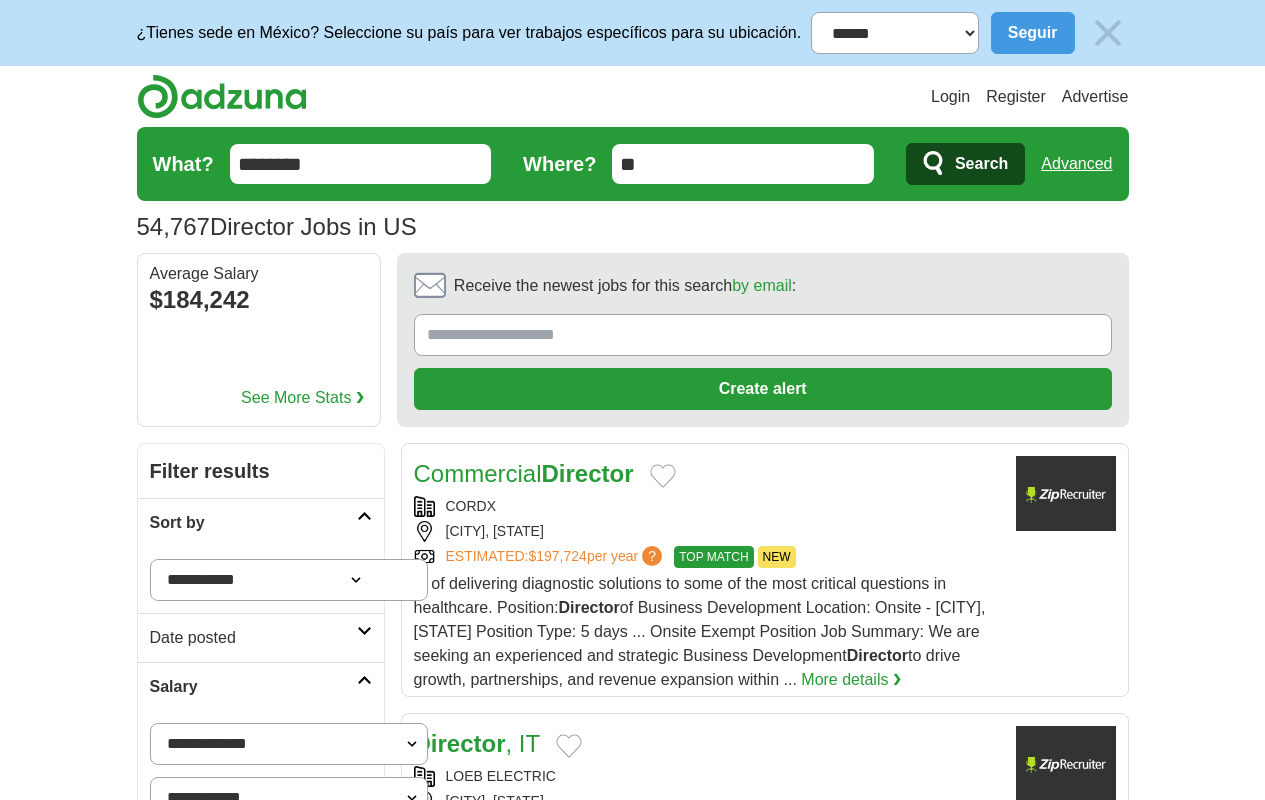 click on "next ❯" at bounding box center [766, 3516] 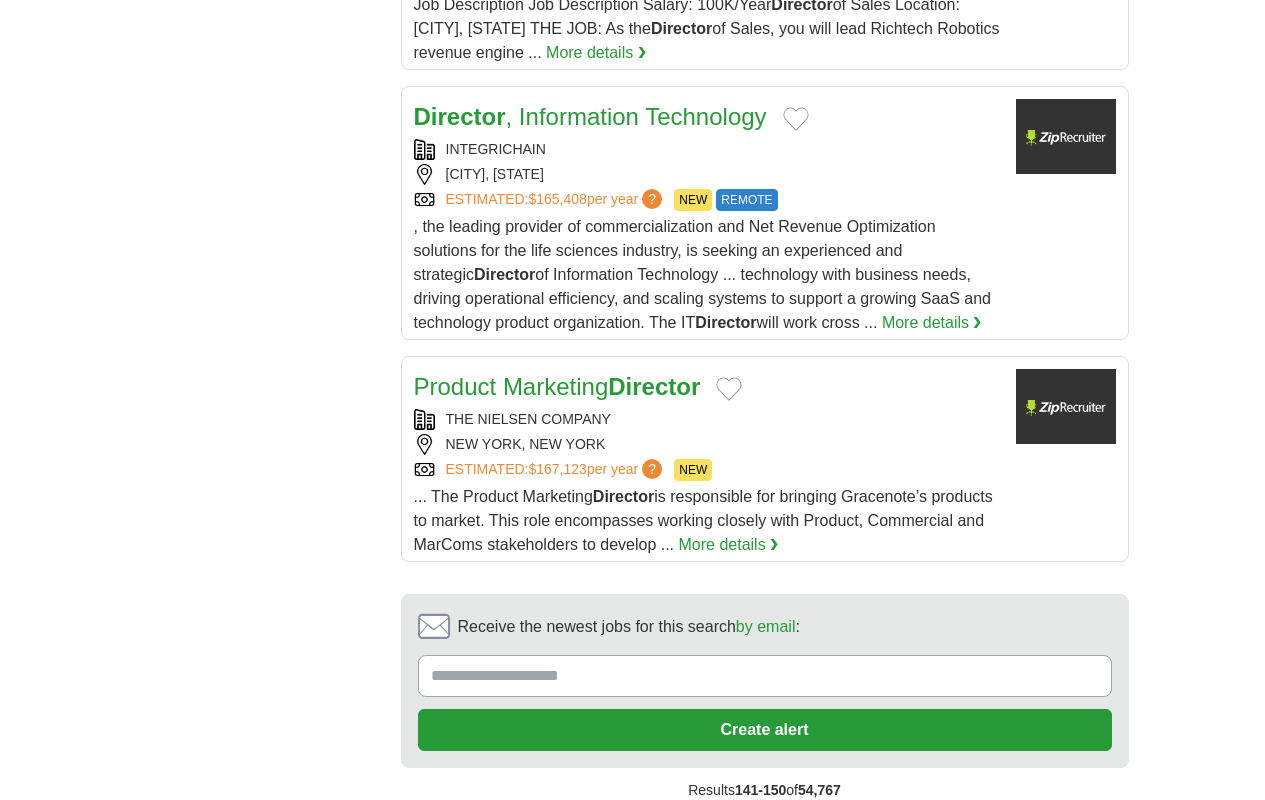 scroll, scrollTop: 0, scrollLeft: 0, axis: both 